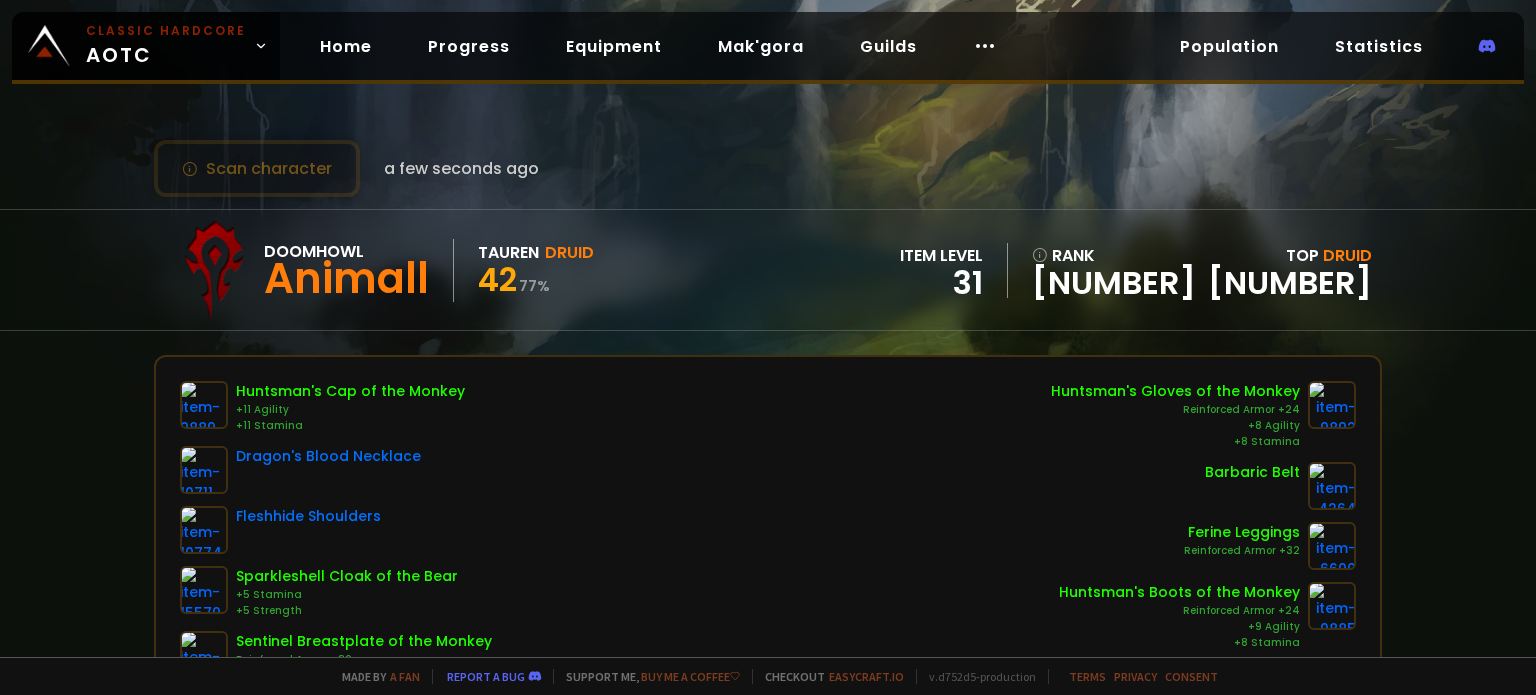 scroll, scrollTop: 0, scrollLeft: 0, axis: both 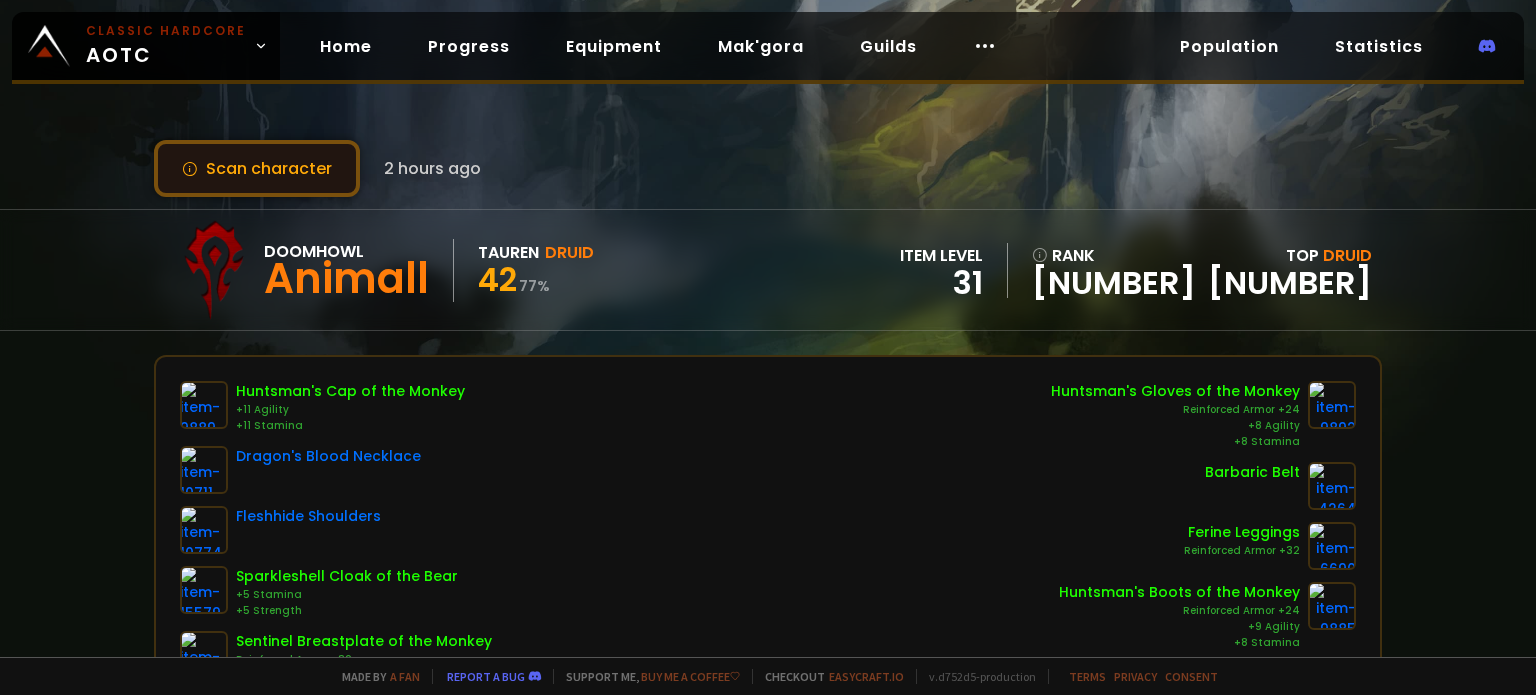 click on "Scan character" at bounding box center (257, 168) 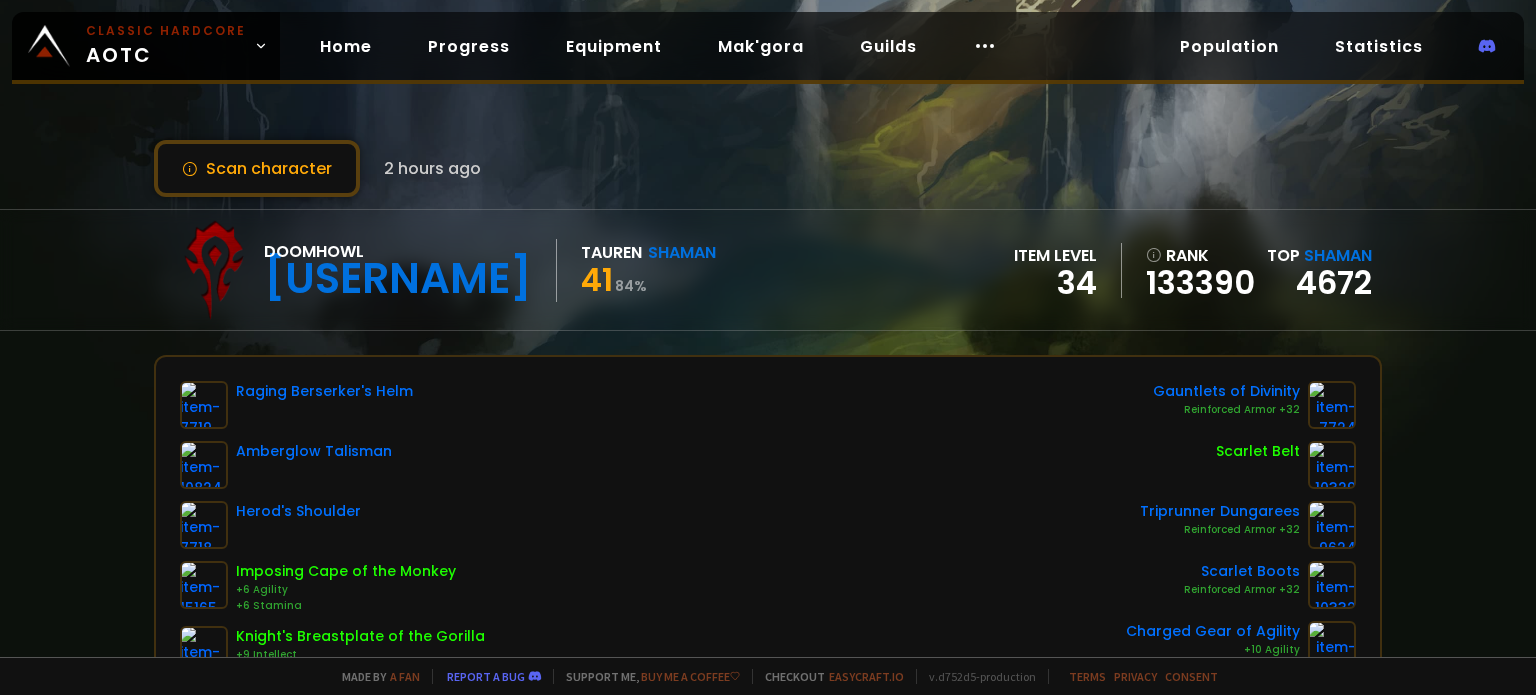 scroll, scrollTop: 0, scrollLeft: 0, axis: both 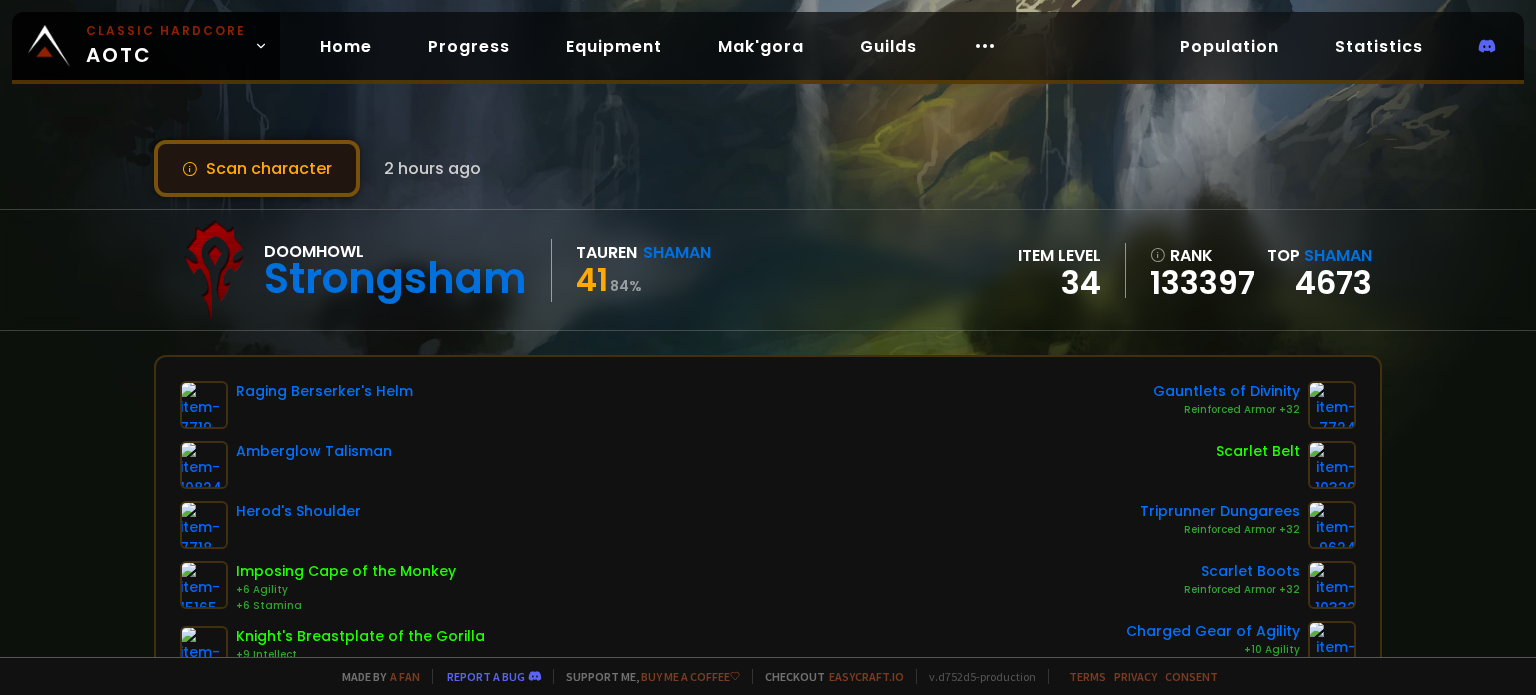click on "Scan character" at bounding box center (257, 168) 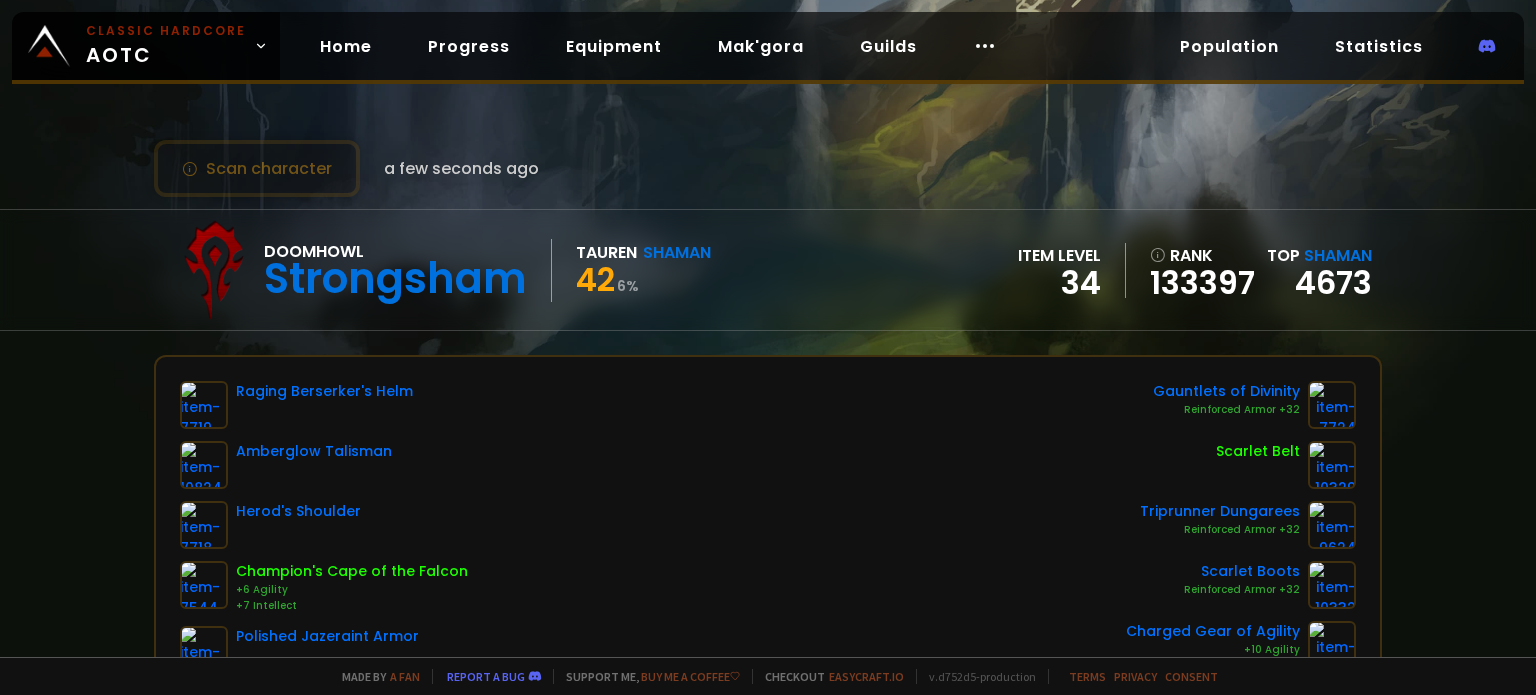type 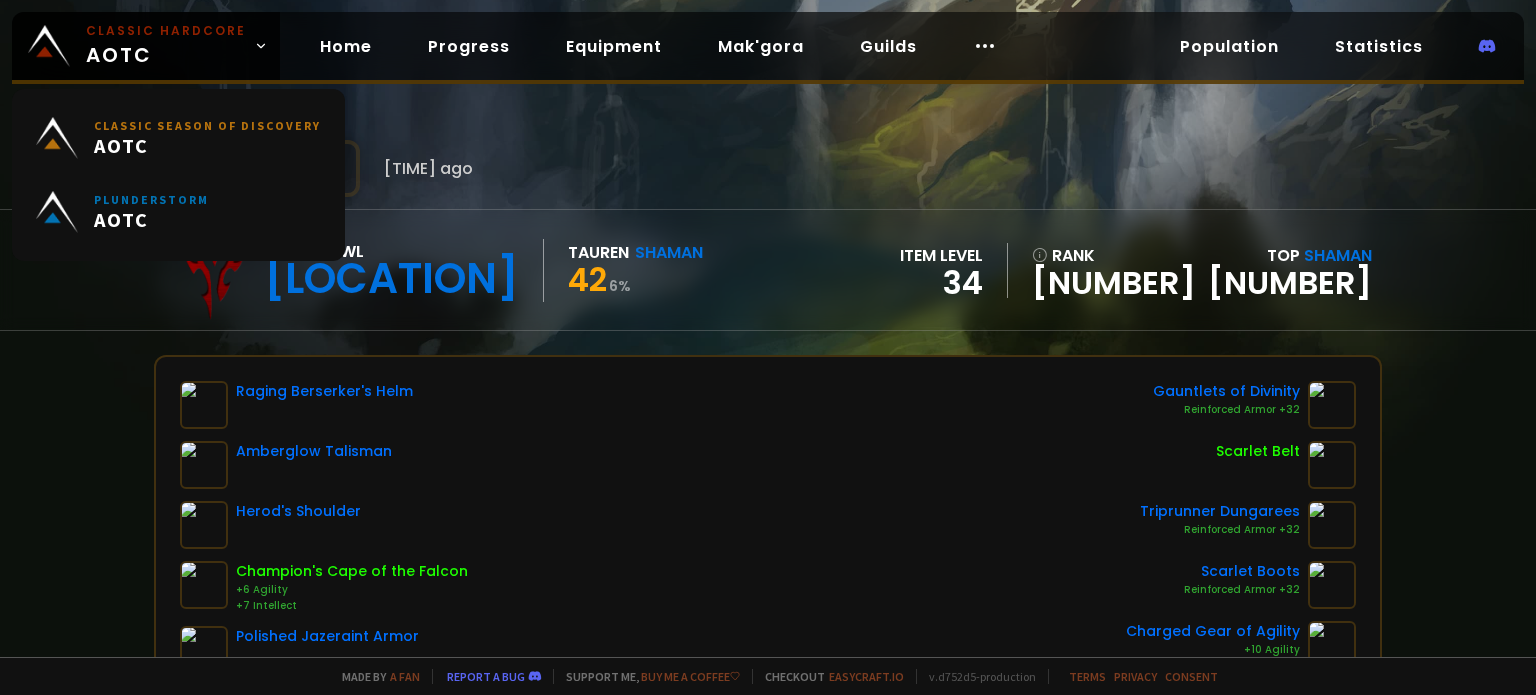 scroll, scrollTop: 0, scrollLeft: 0, axis: both 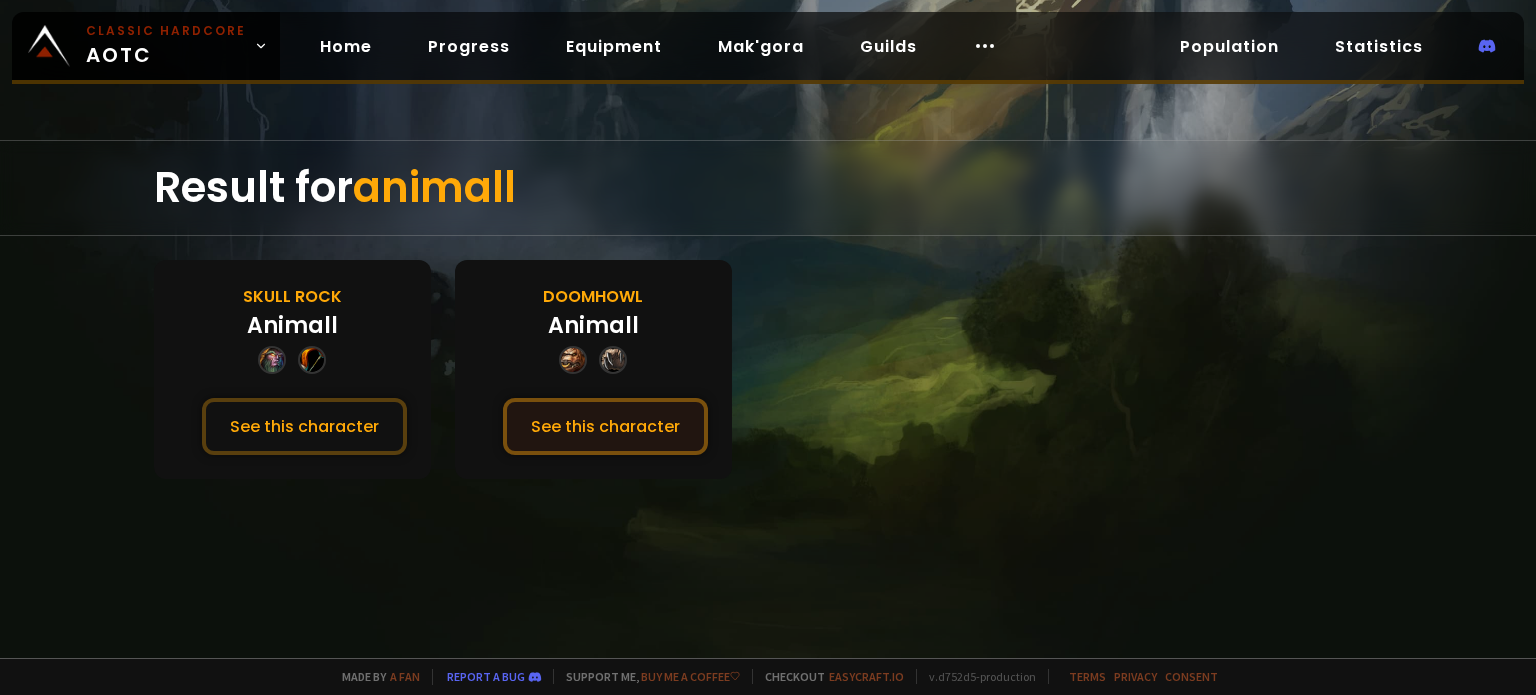 click on "See this character" at bounding box center (605, 426) 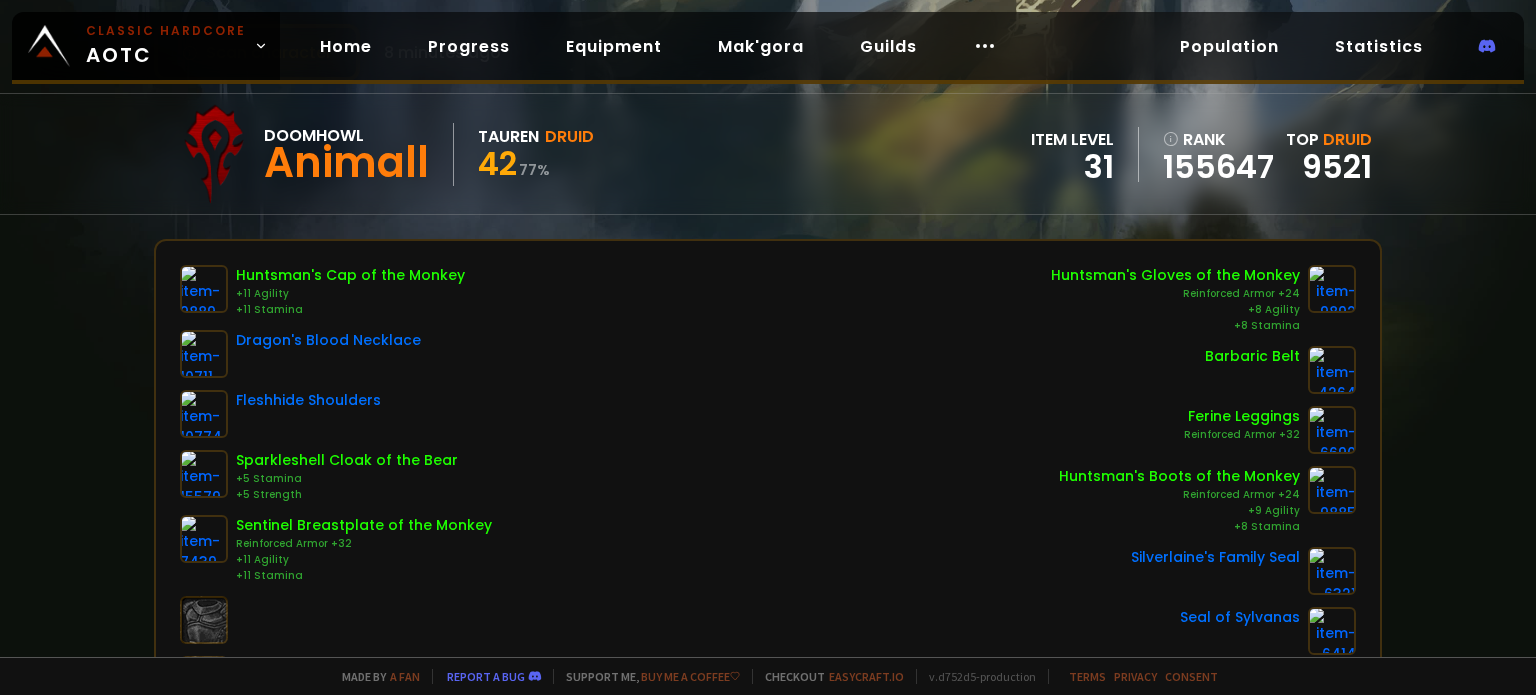 scroll, scrollTop: 0, scrollLeft: 0, axis: both 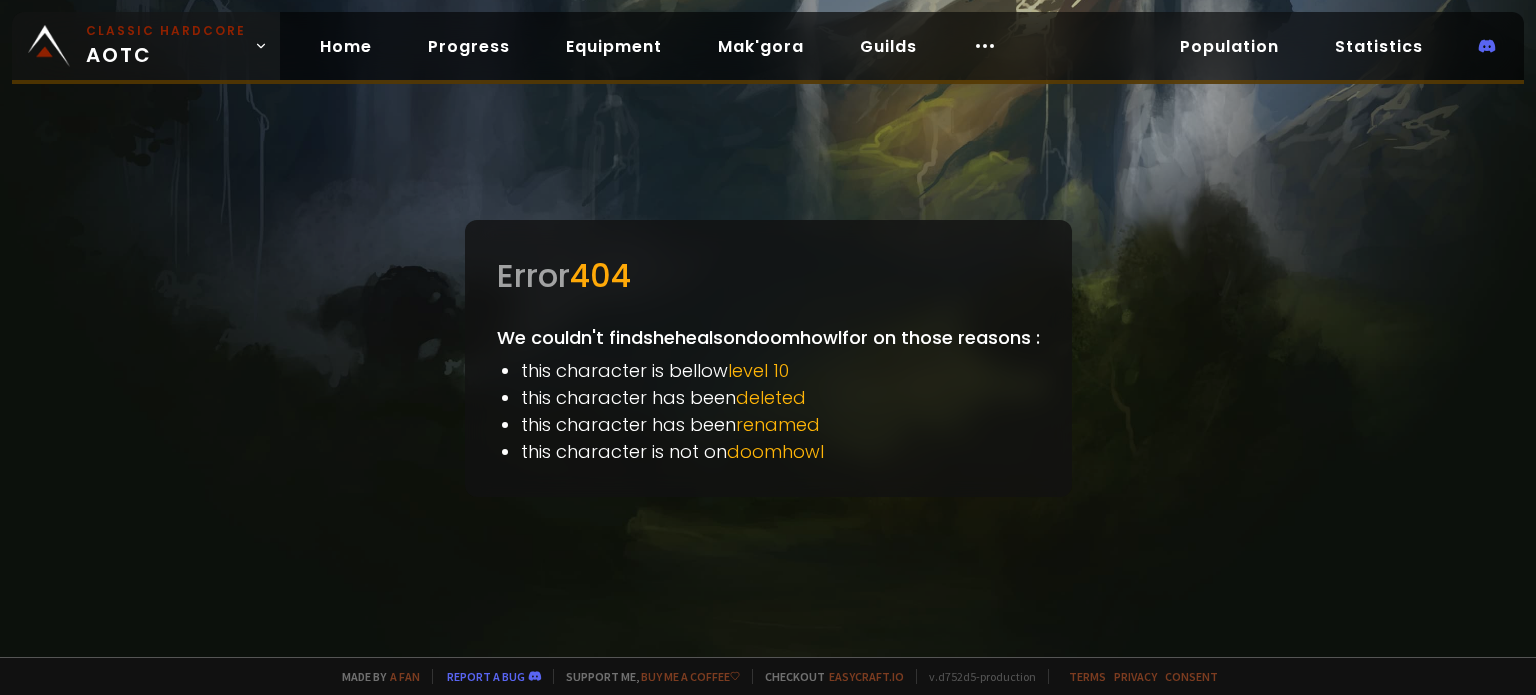 click on "Classic Hardcore AOTC" at bounding box center [166, 46] 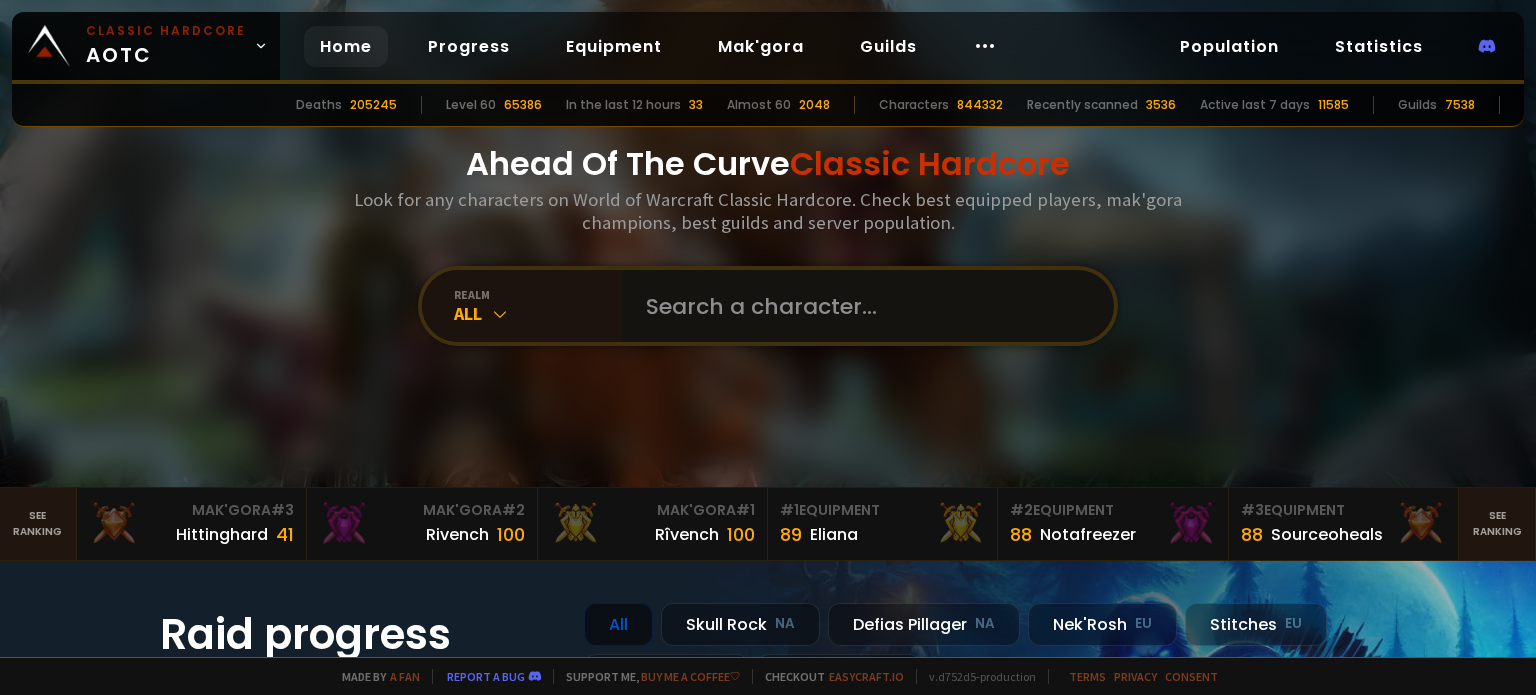 click at bounding box center [862, 306] 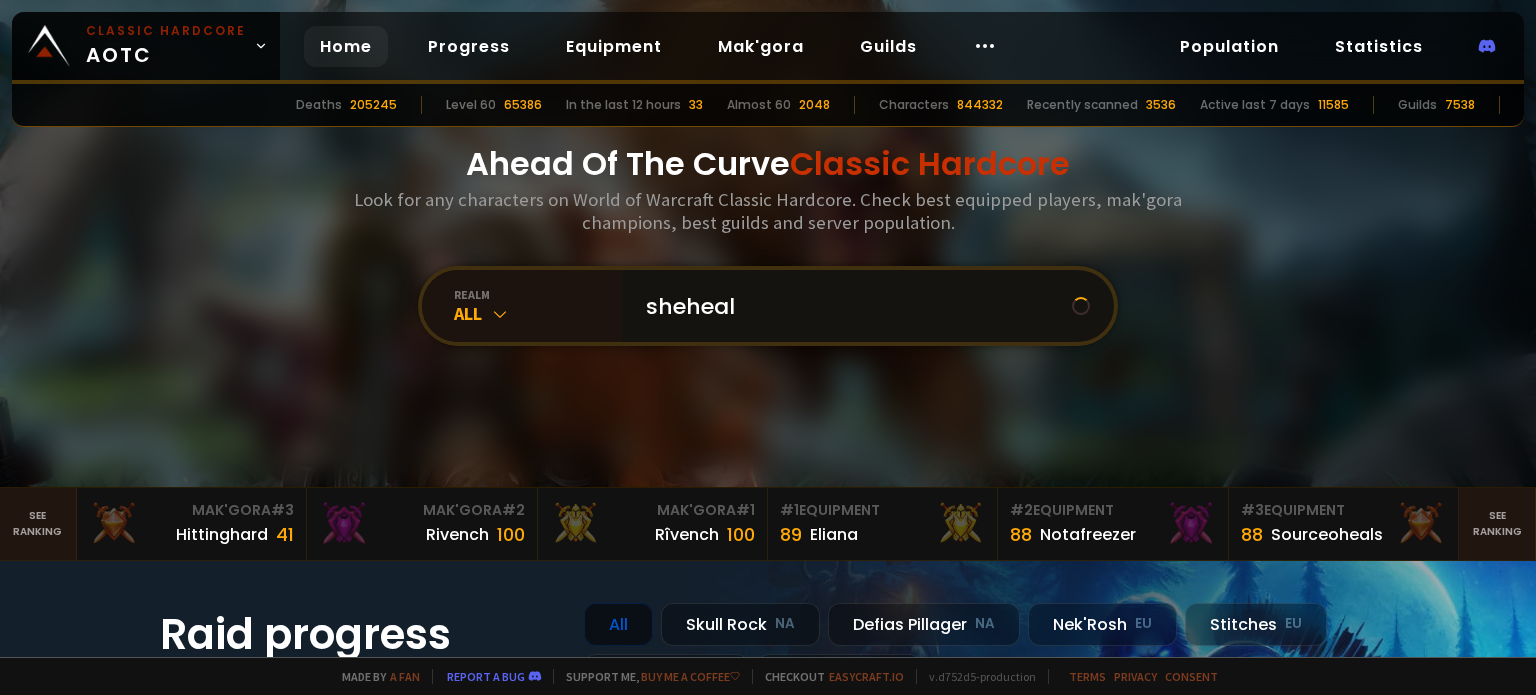 type on "sheheals" 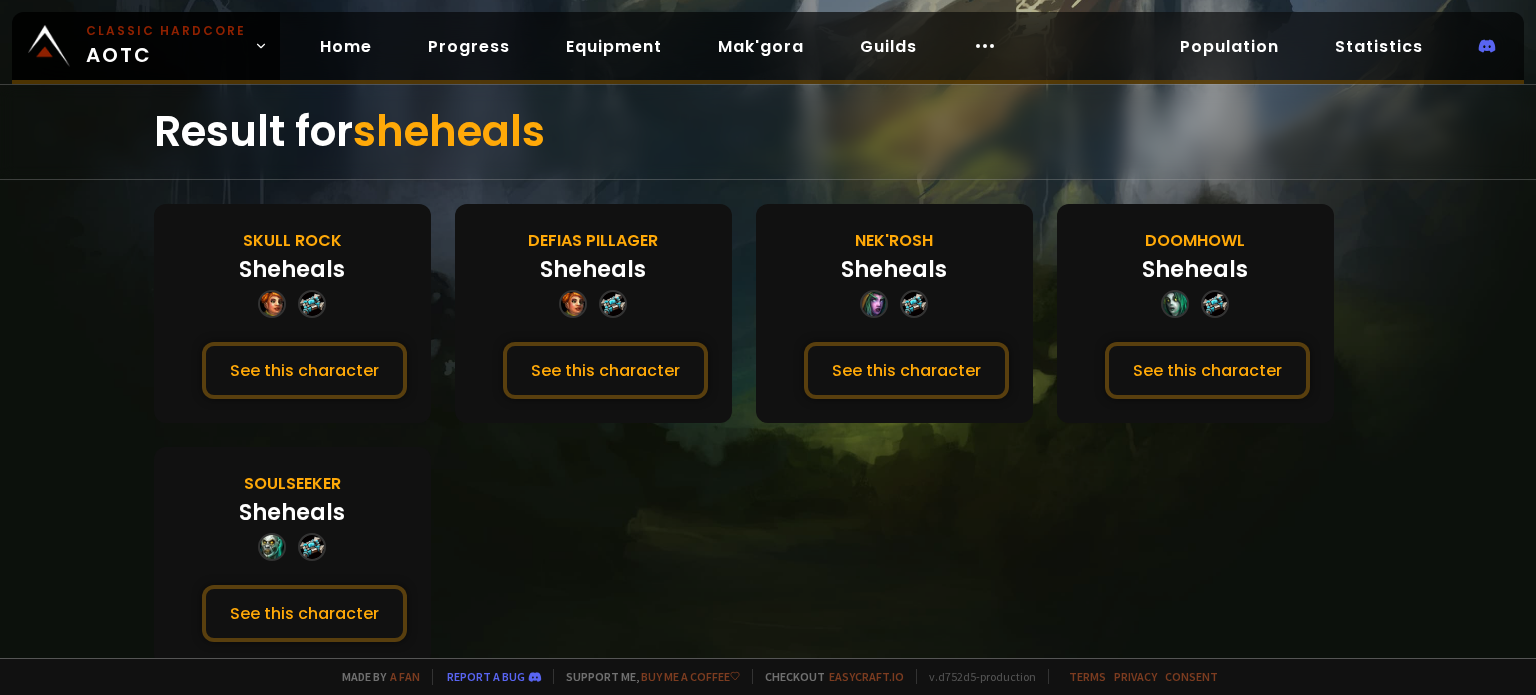 scroll, scrollTop: 61, scrollLeft: 0, axis: vertical 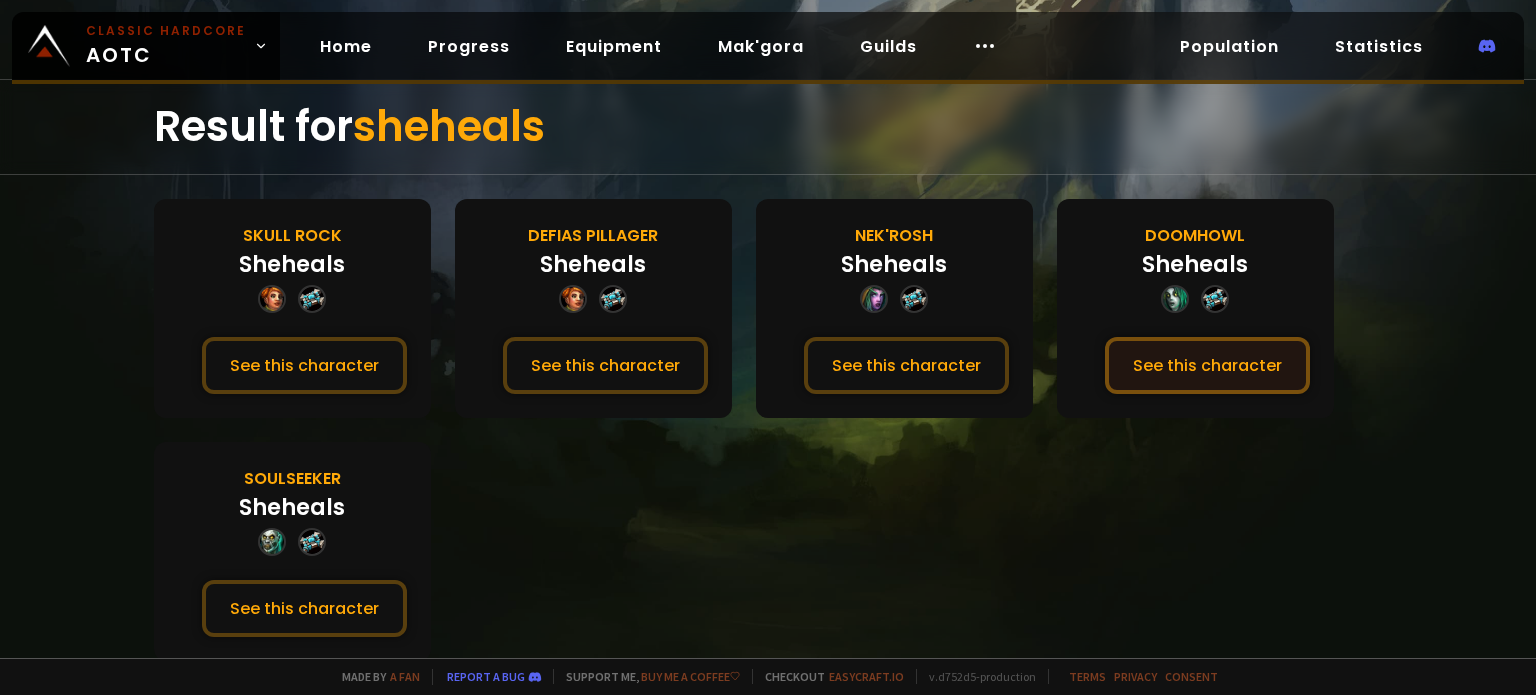 click on "See this character" at bounding box center [1207, 365] 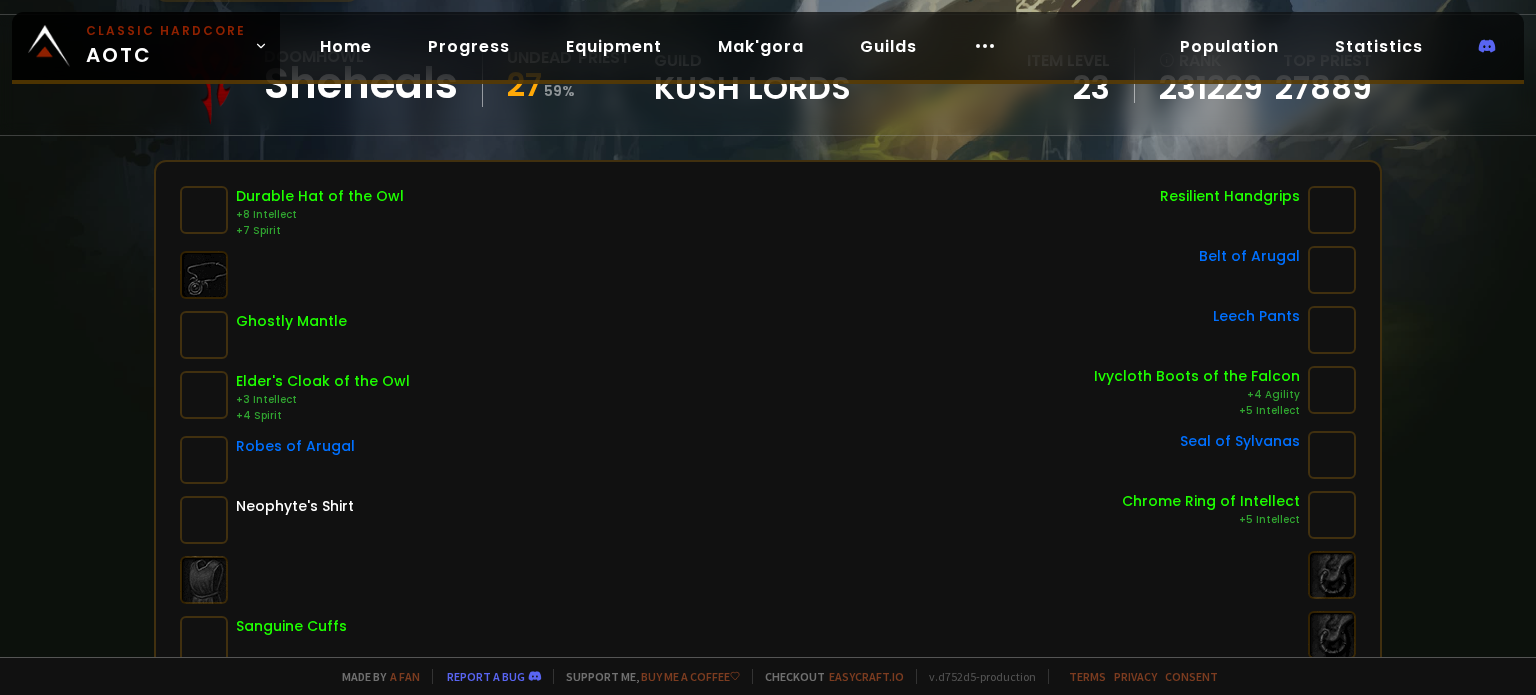 scroll, scrollTop: 200, scrollLeft: 0, axis: vertical 